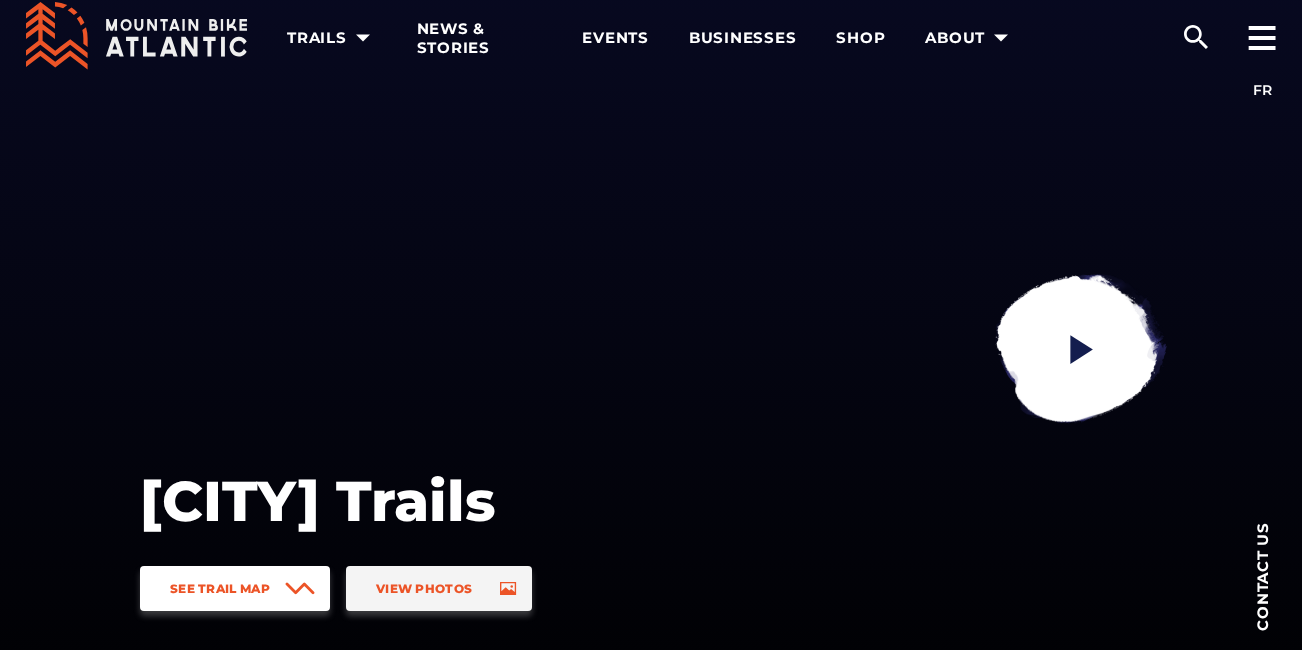 scroll, scrollTop: 41, scrollLeft: 0, axis: vertical 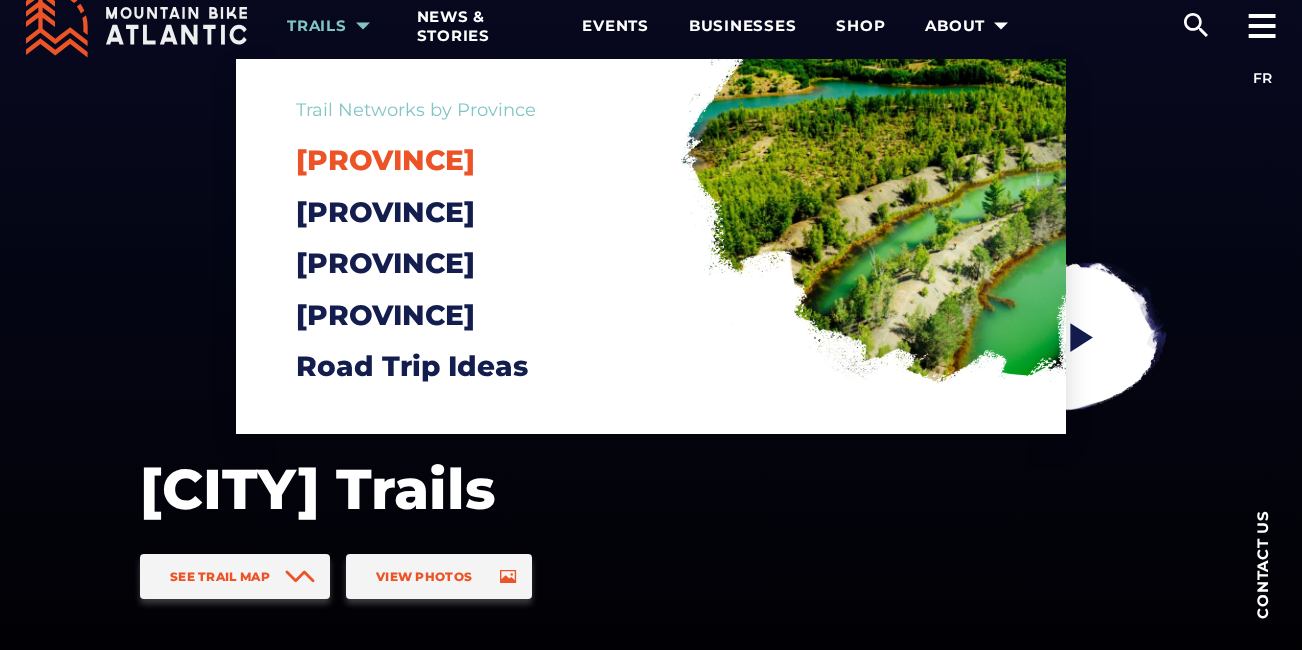 click on "New Brunswick" at bounding box center (385, 160) 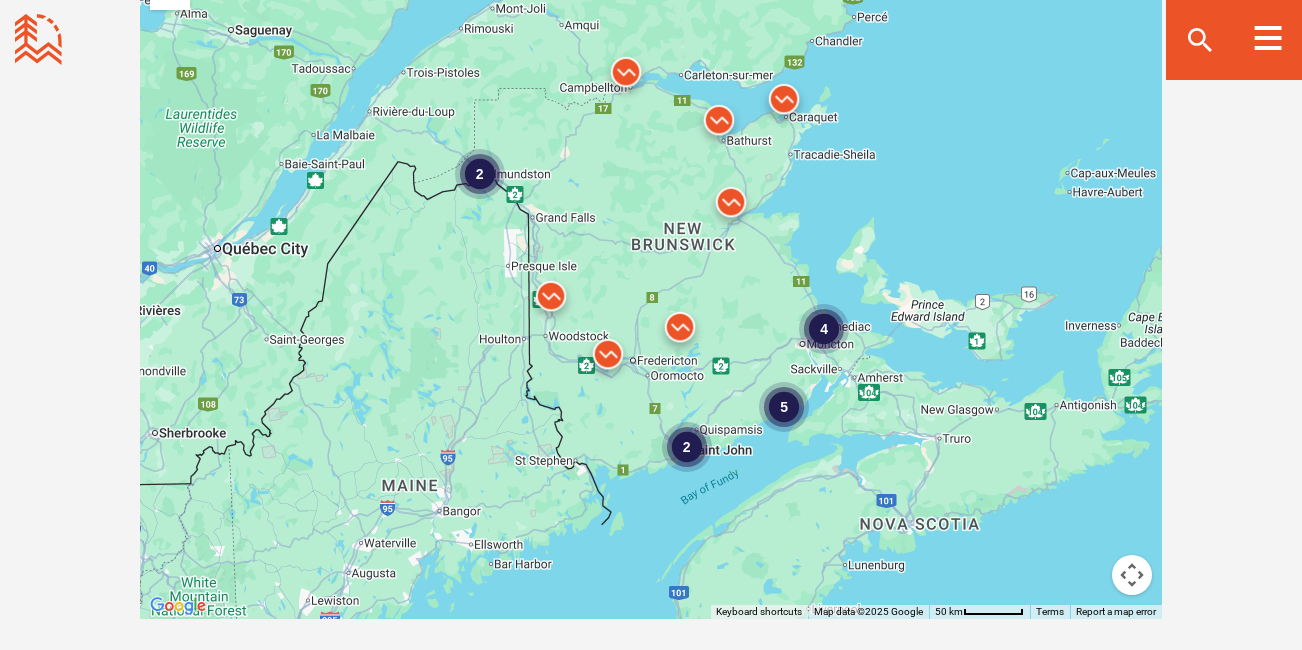 scroll, scrollTop: 1875, scrollLeft: 0, axis: vertical 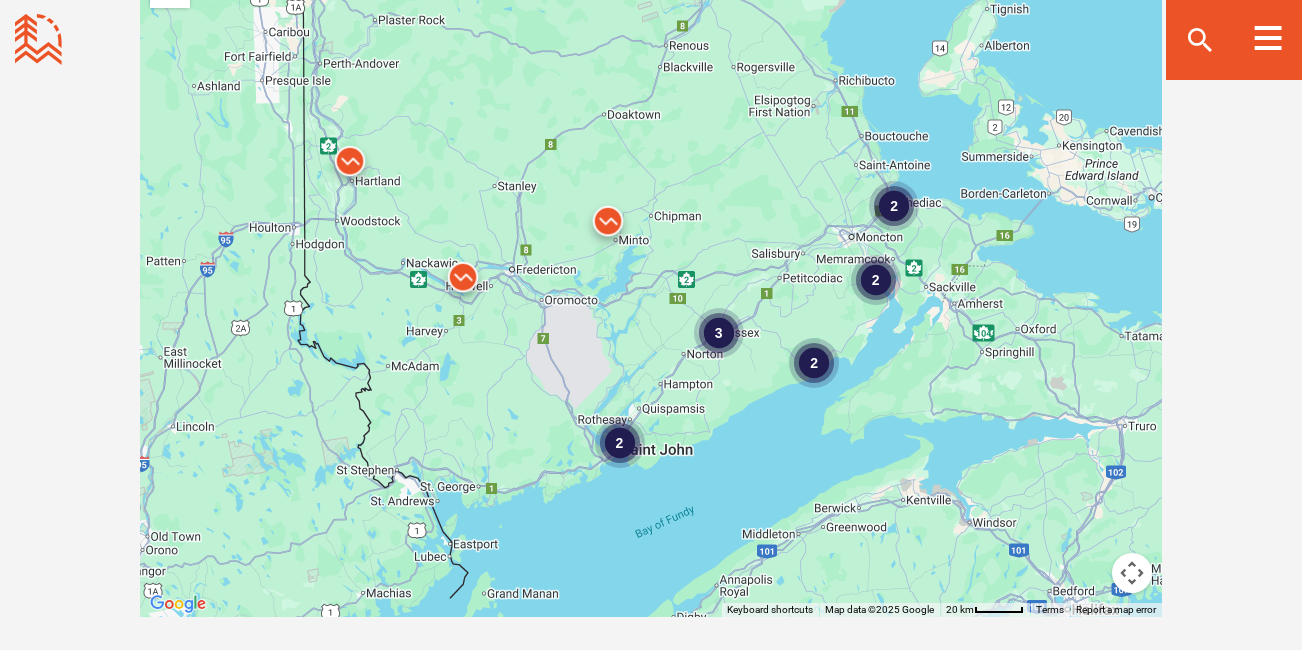 click on "3" at bounding box center (719, 333) 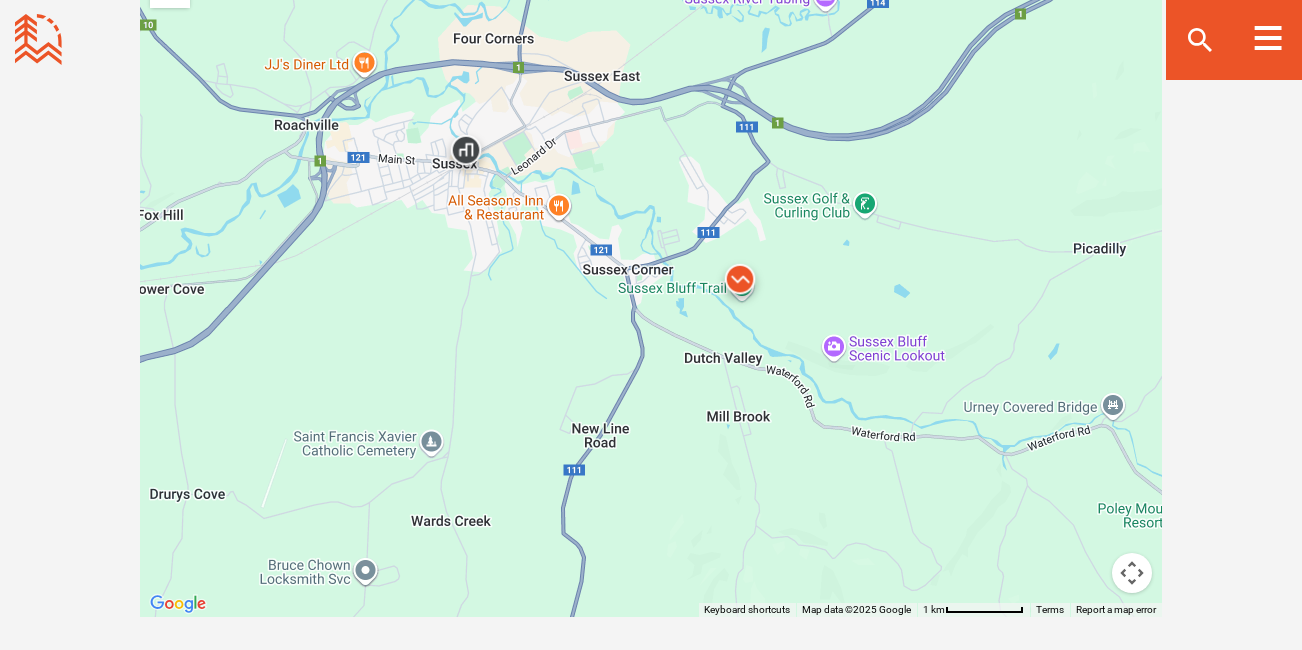 drag, startPoint x: 359, startPoint y: 252, endPoint x: 551, endPoint y: 337, distance: 209.9738 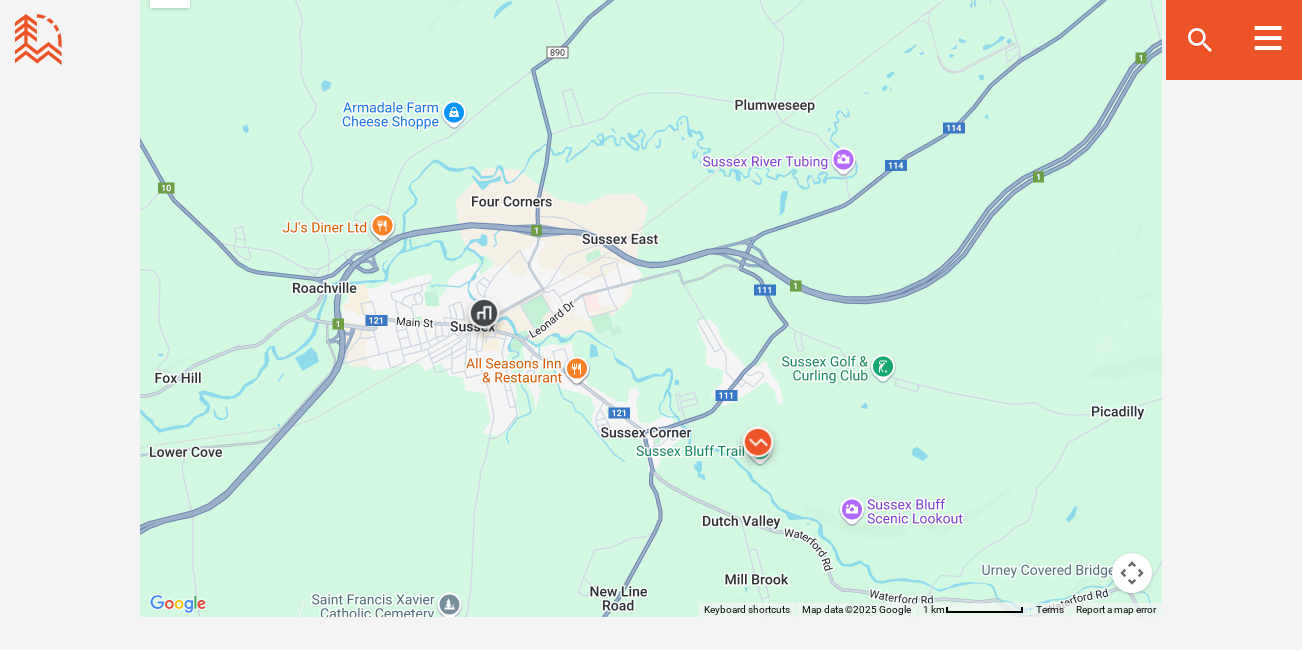 drag, startPoint x: 462, startPoint y: 314, endPoint x: 480, endPoint y: 482, distance: 168.96153 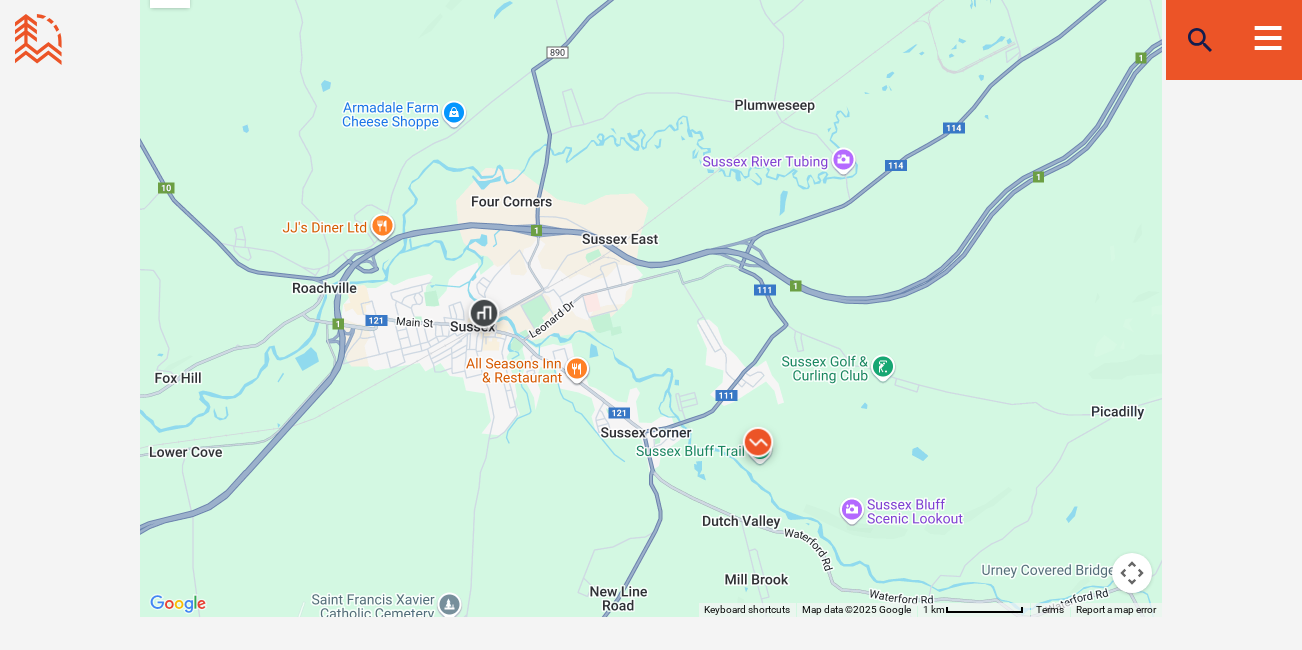 click 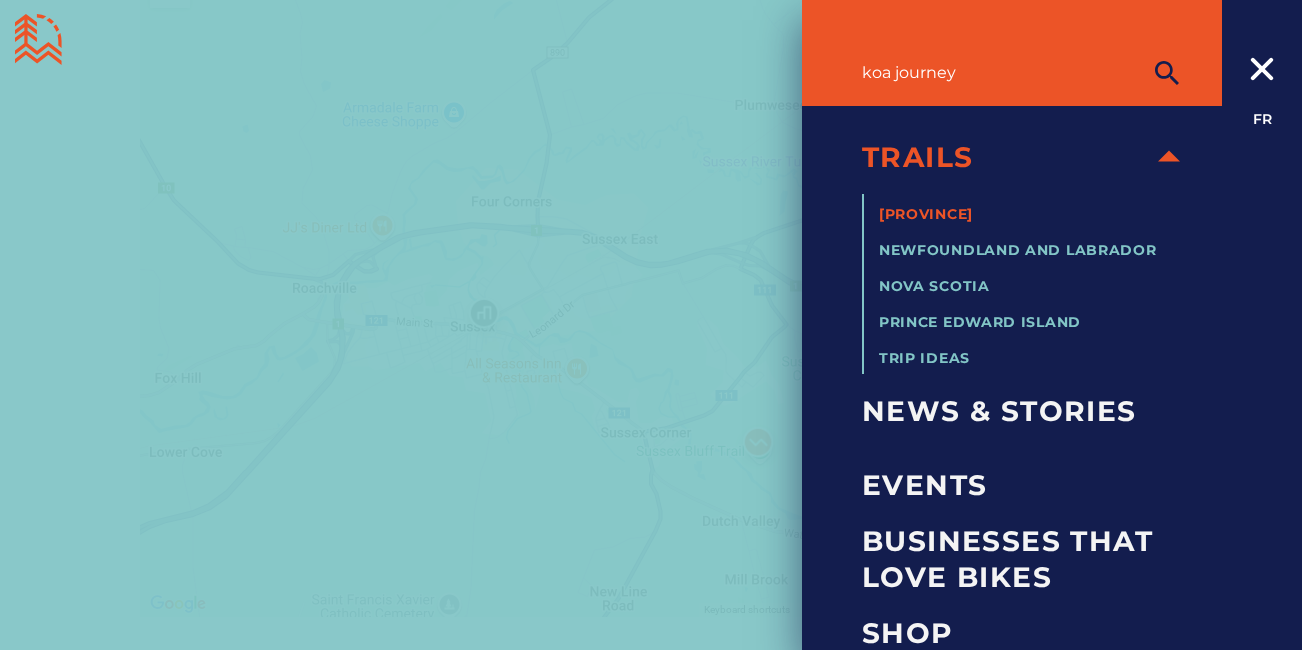 type on "koa journey" 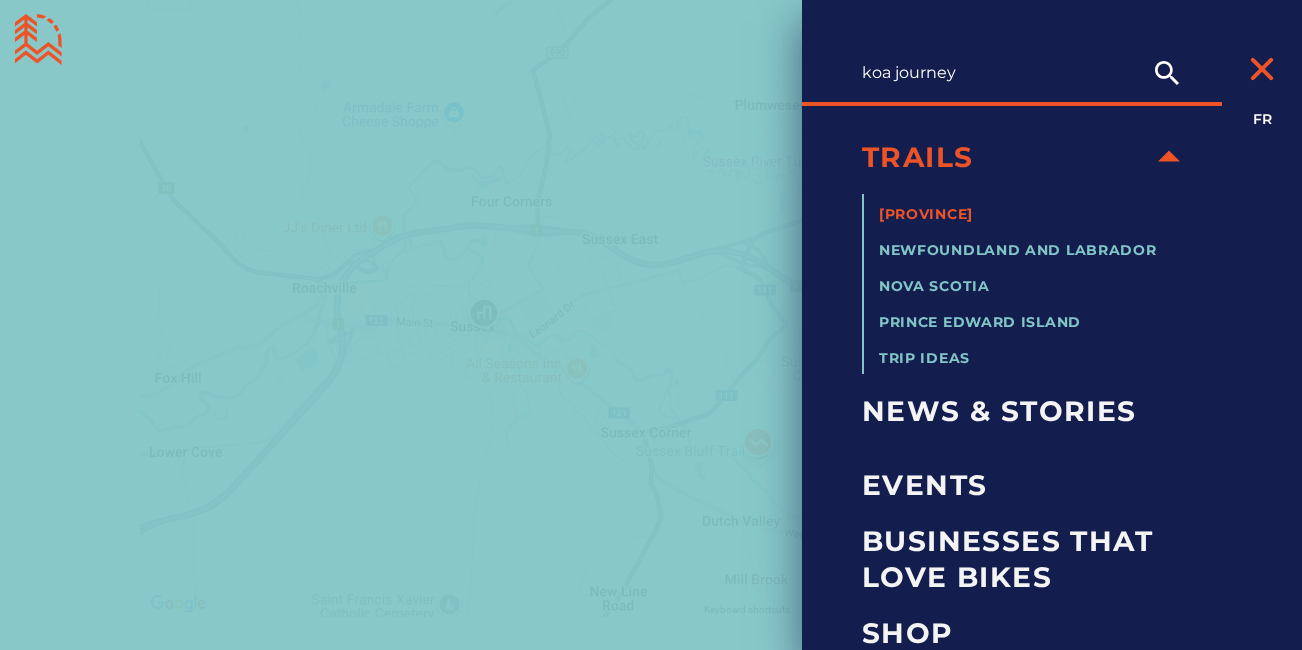 click 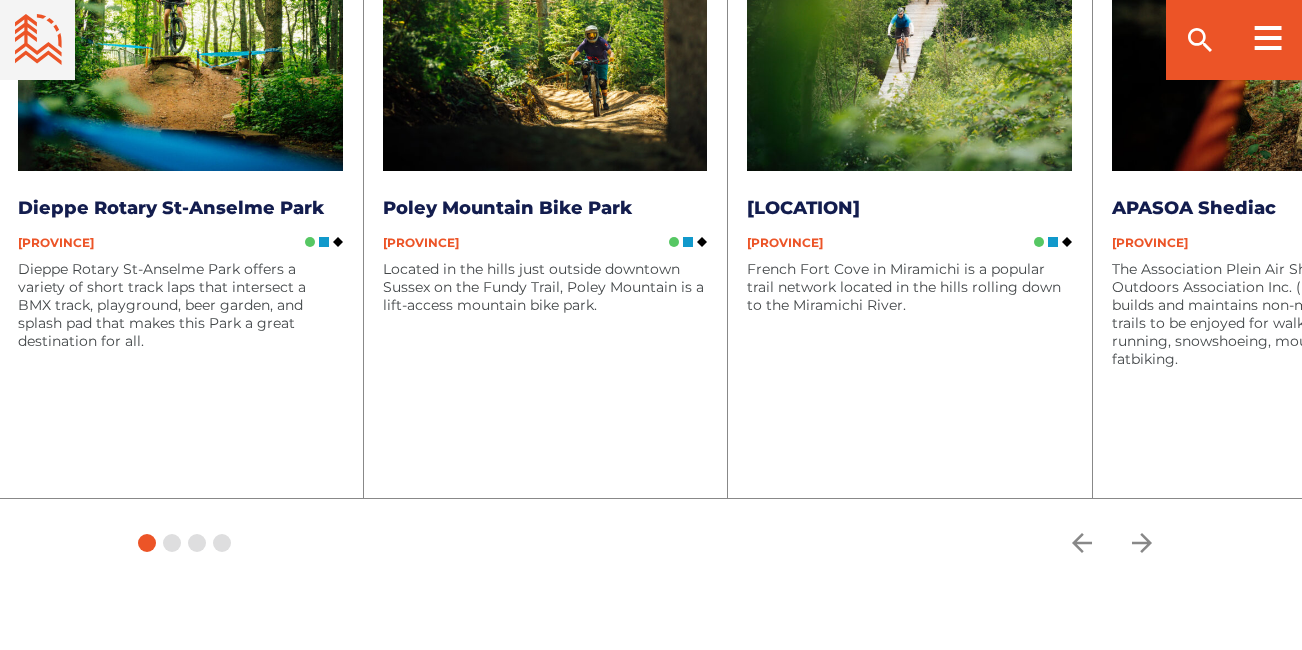 scroll, scrollTop: 2789, scrollLeft: 0, axis: vertical 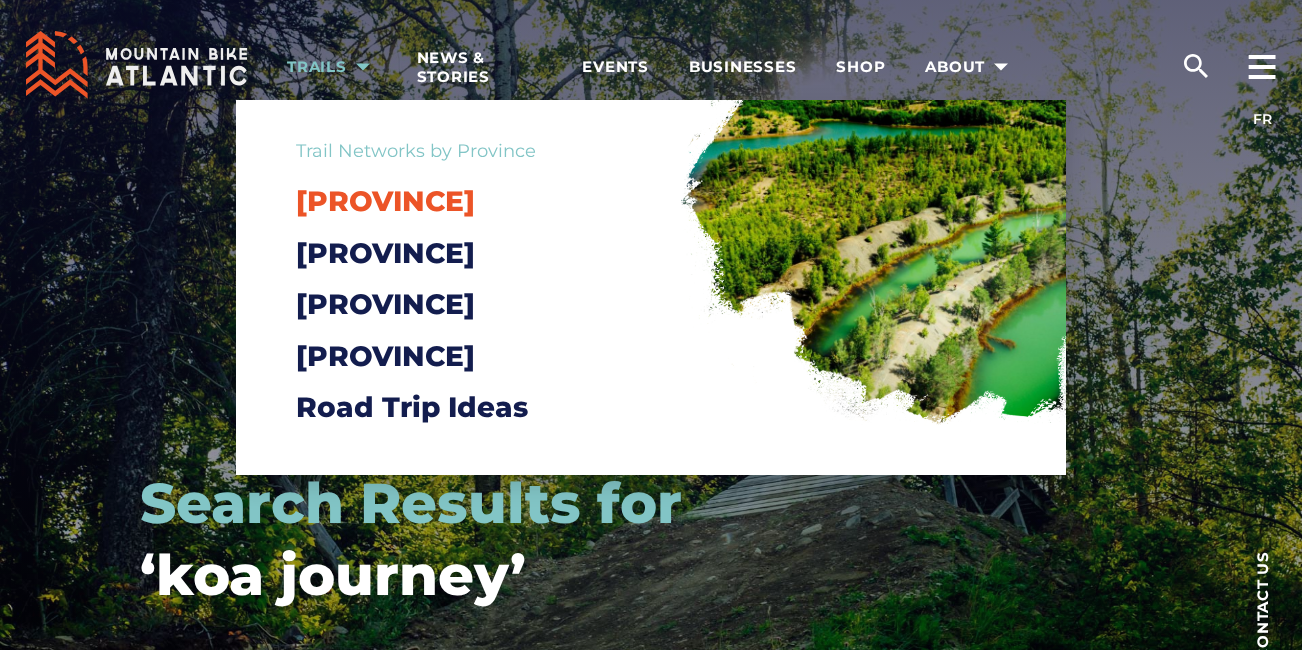 click on "[PROVINCE]" at bounding box center (385, 201) 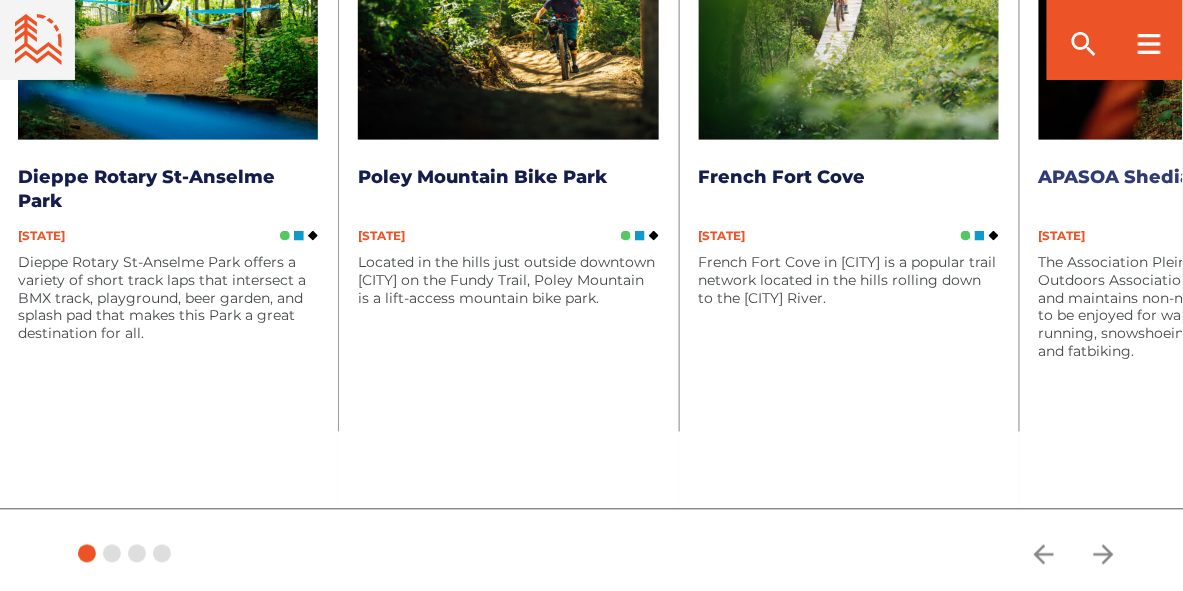 scroll, scrollTop: 2471, scrollLeft: 0, axis: vertical 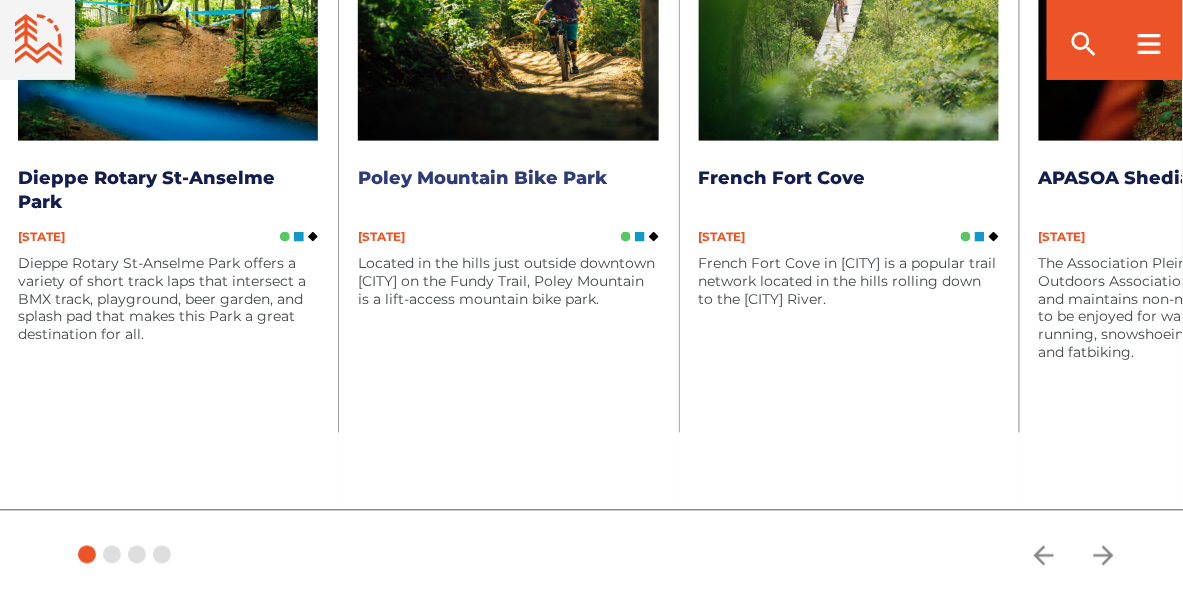 click at bounding box center [508, 12] 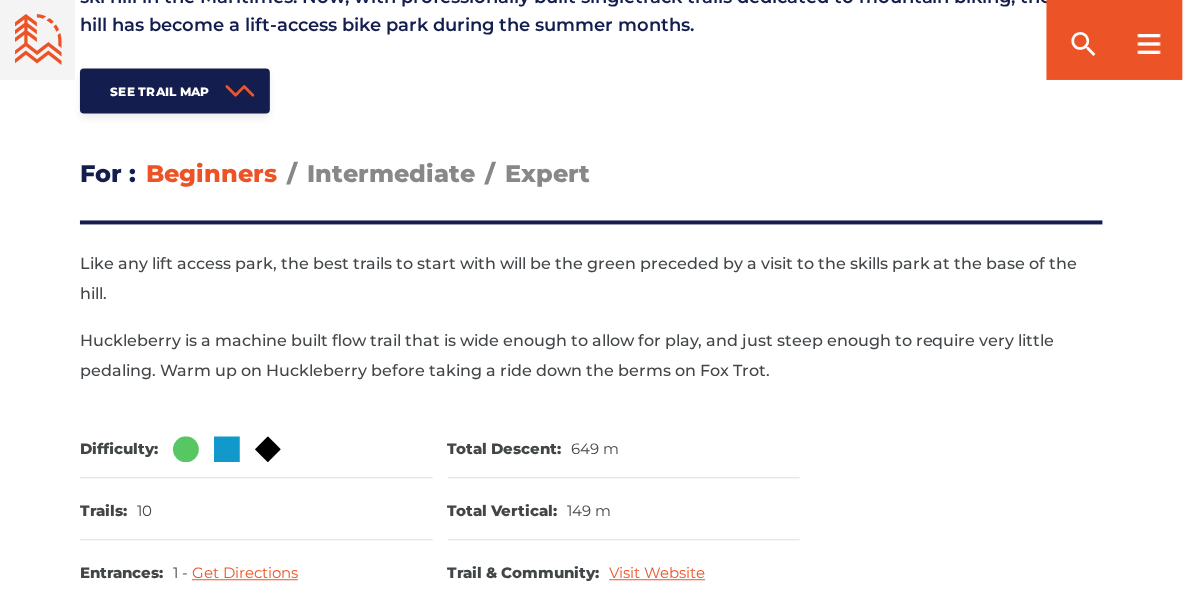 scroll, scrollTop: 820, scrollLeft: 0, axis: vertical 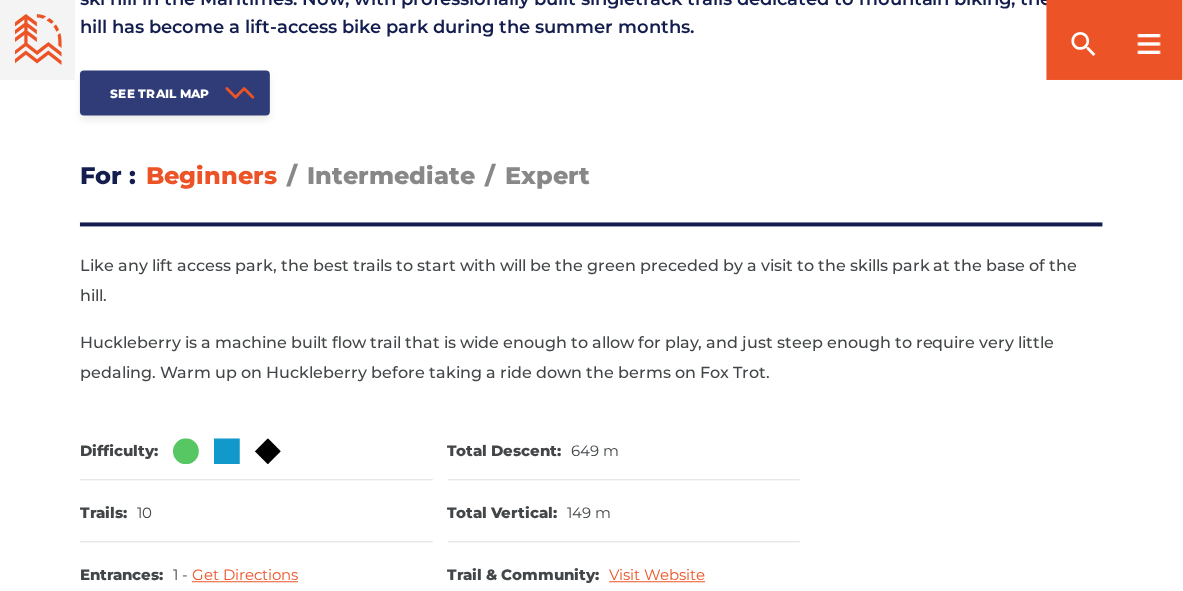click on "See Trail Map" at bounding box center (160, 93) 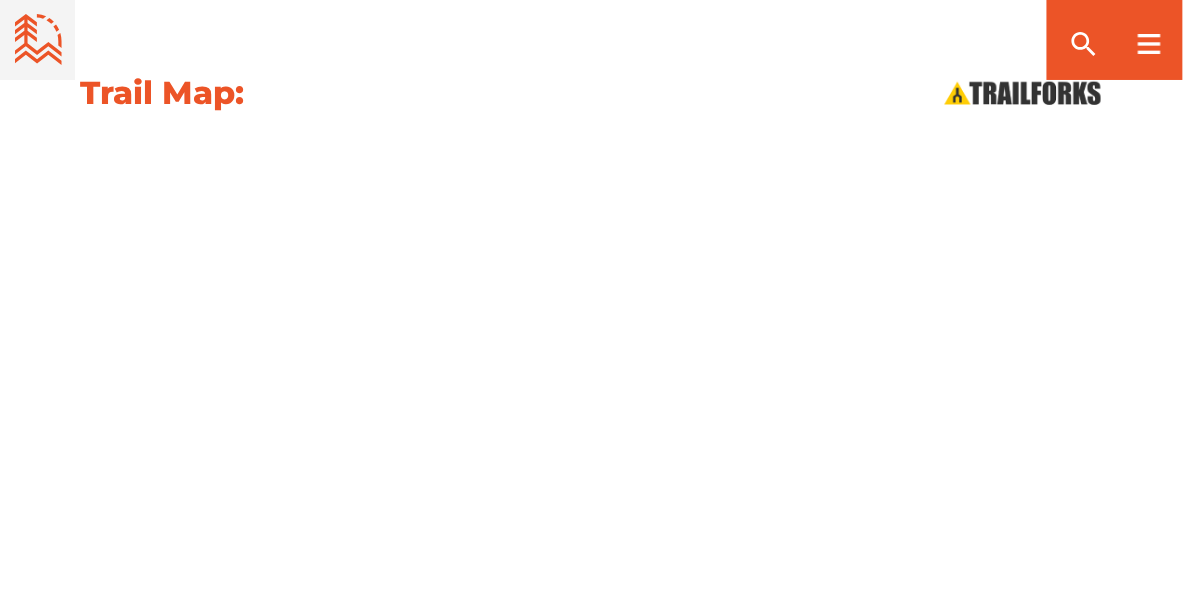 scroll, scrollTop: 2130, scrollLeft: 0, axis: vertical 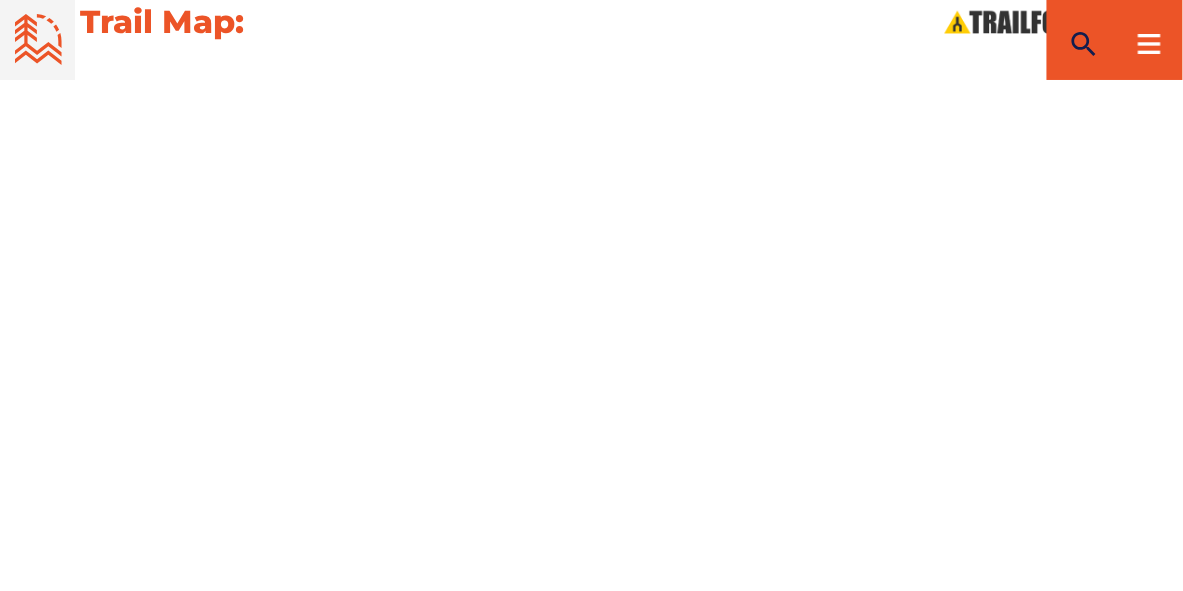 click 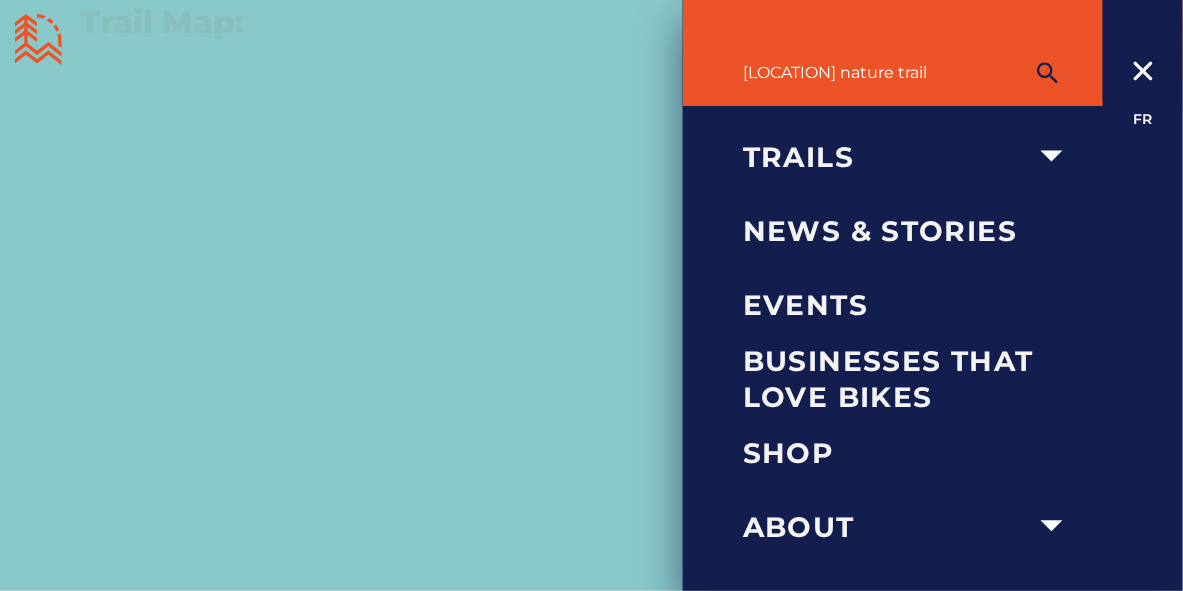 type on "sussex nature trail" 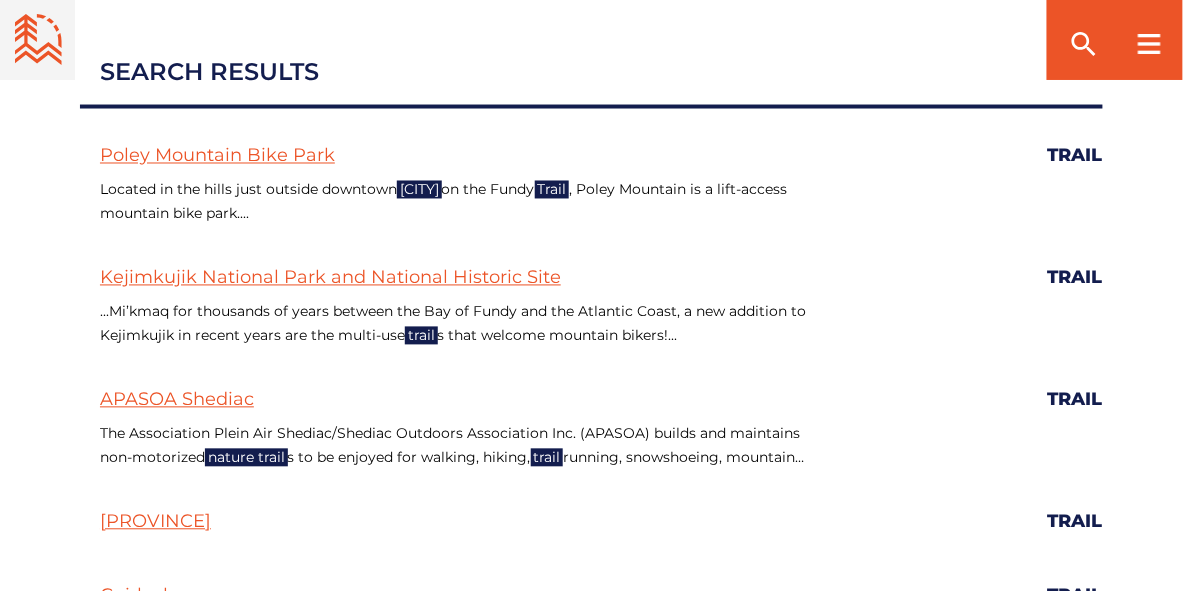 scroll, scrollTop: 786, scrollLeft: 0, axis: vertical 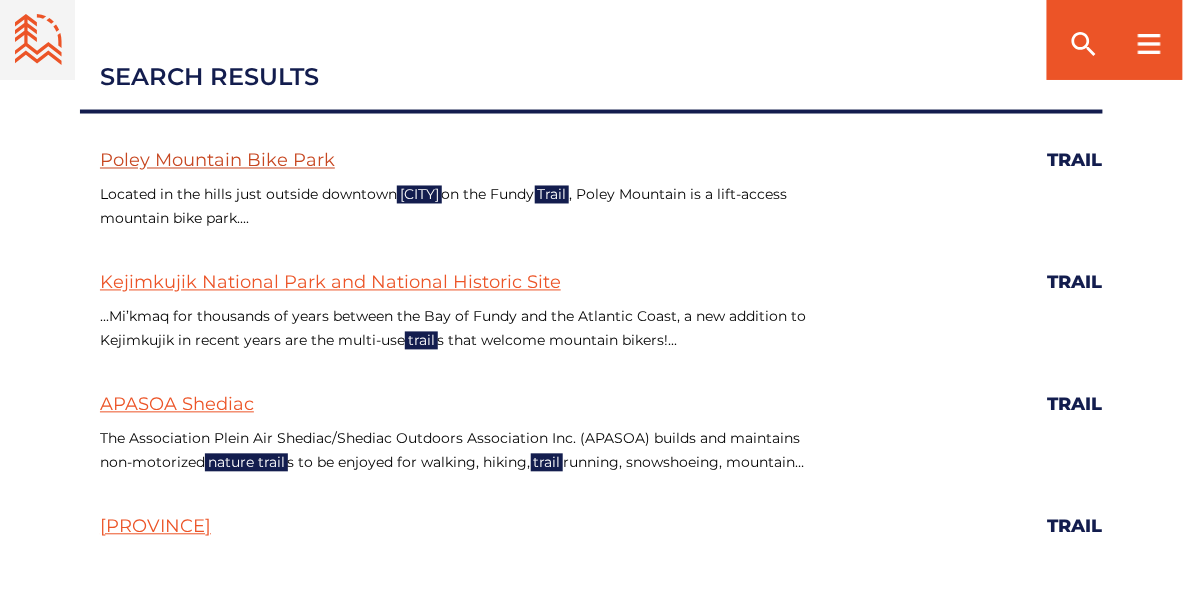 click on "Poley Mountain Bike Park" at bounding box center [217, 161] 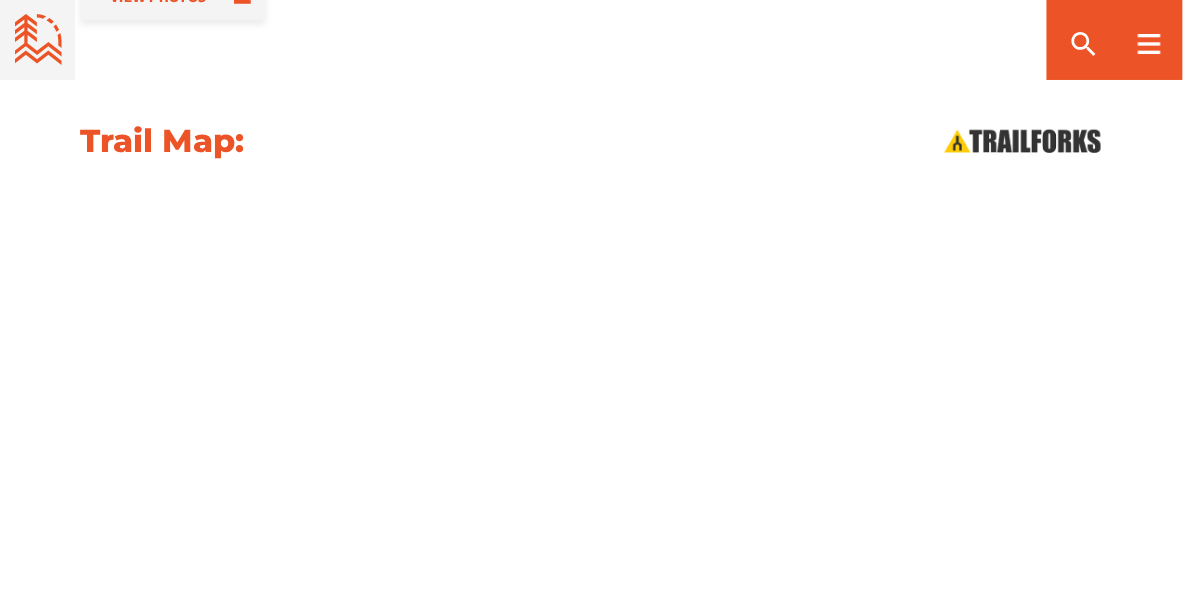 scroll, scrollTop: 2014, scrollLeft: 0, axis: vertical 